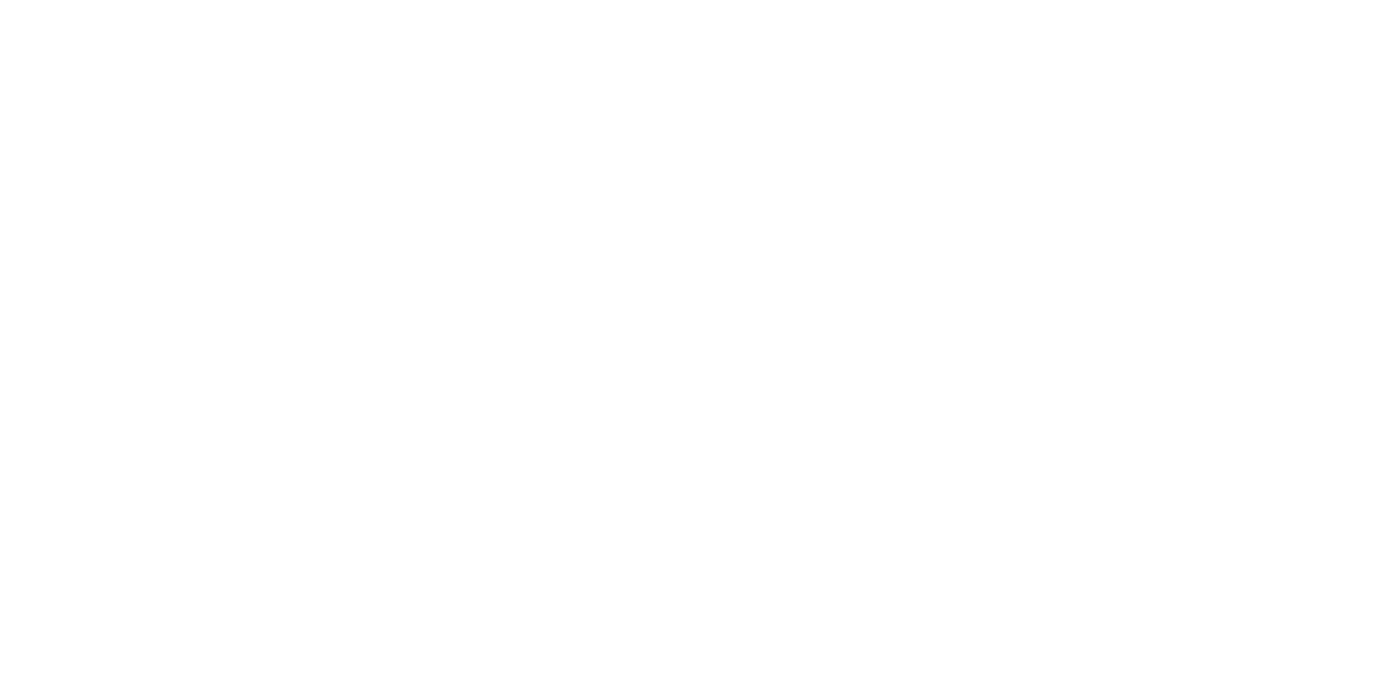 scroll, scrollTop: 0, scrollLeft: 0, axis: both 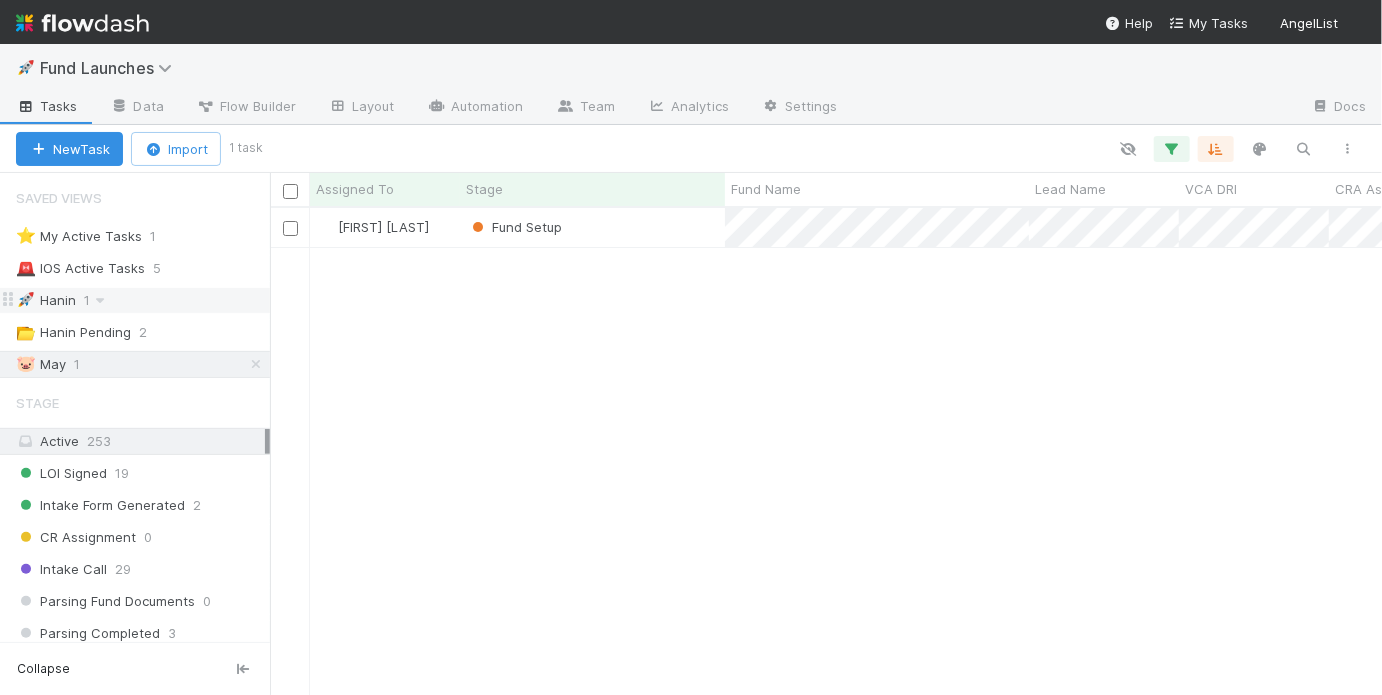 click on "🚀 Hanin 1" at bounding box center (143, 300) 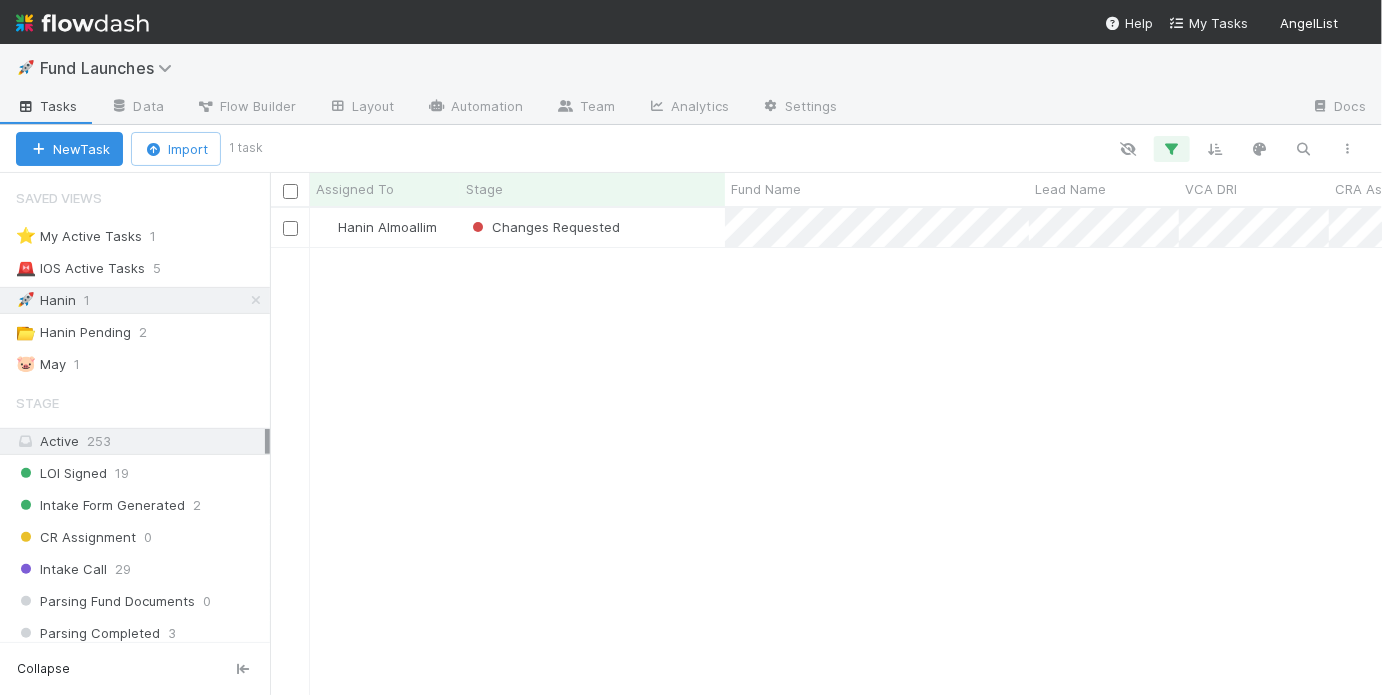 scroll, scrollTop: 13, scrollLeft: 12, axis: both 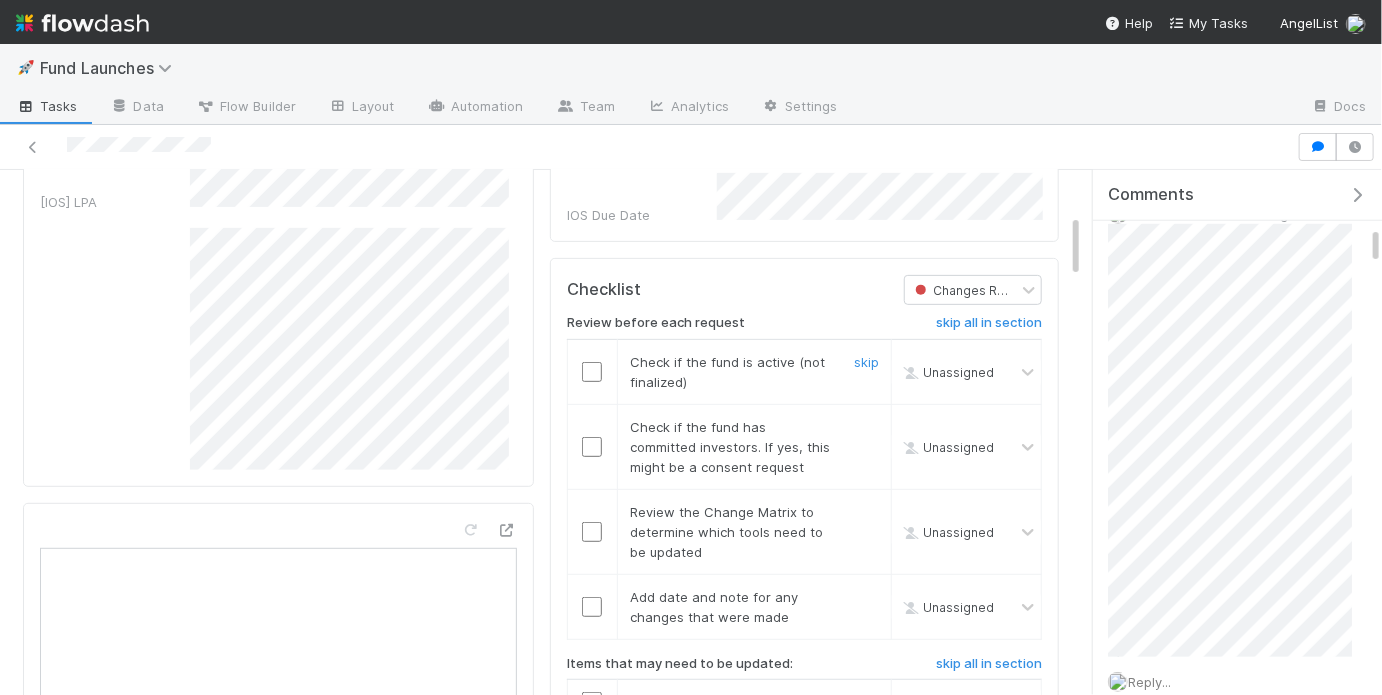 click at bounding box center (592, 372) 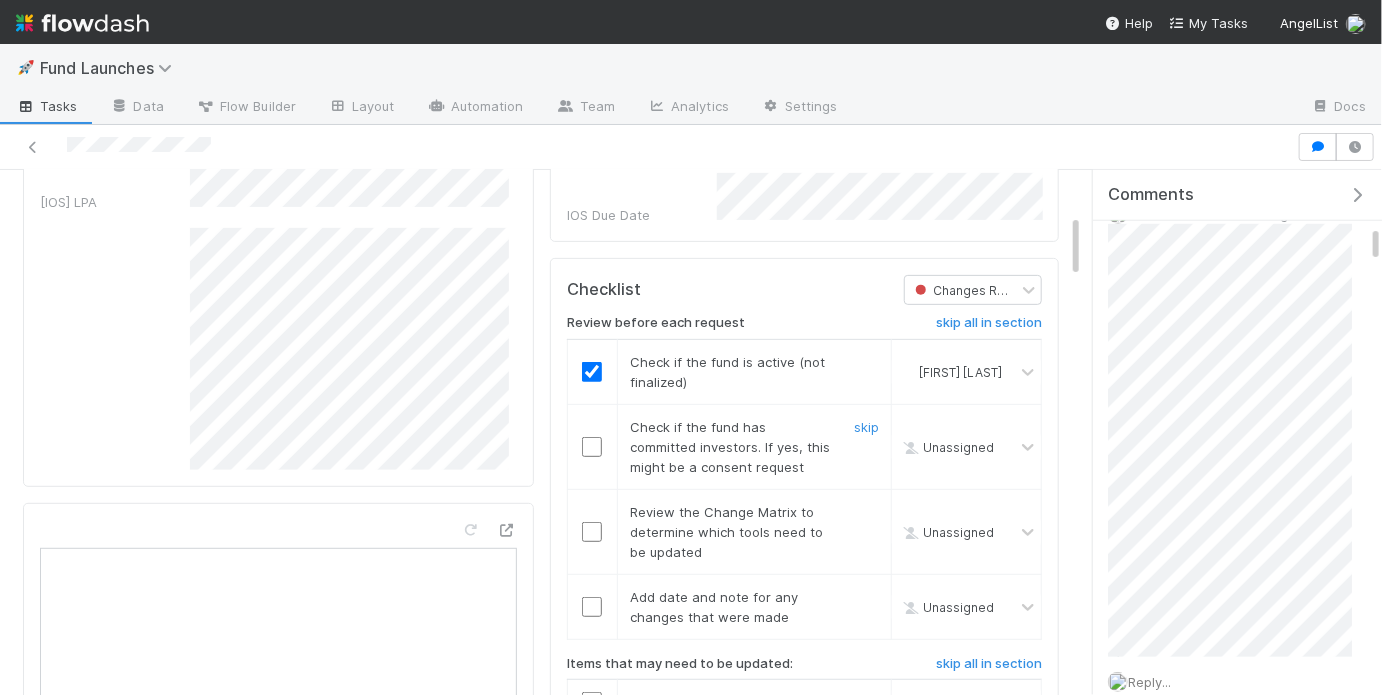 click at bounding box center [592, 447] 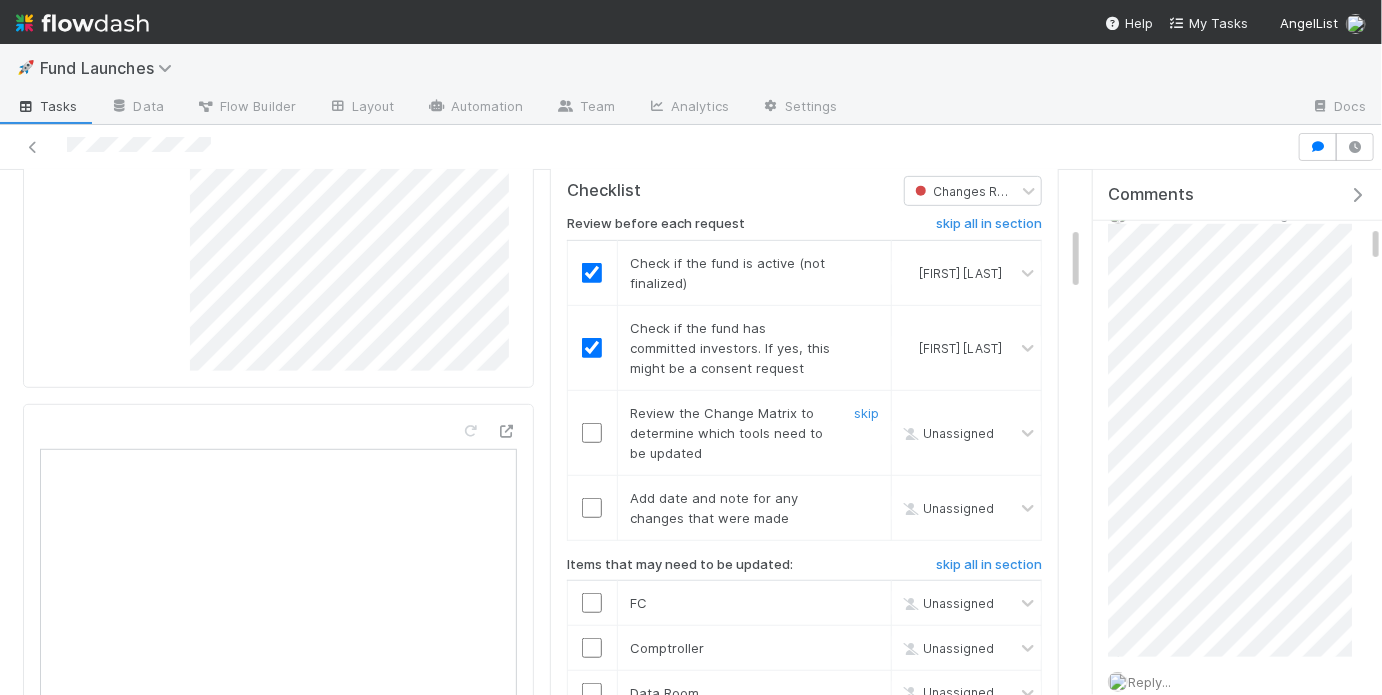 scroll, scrollTop: 461, scrollLeft: 0, axis: vertical 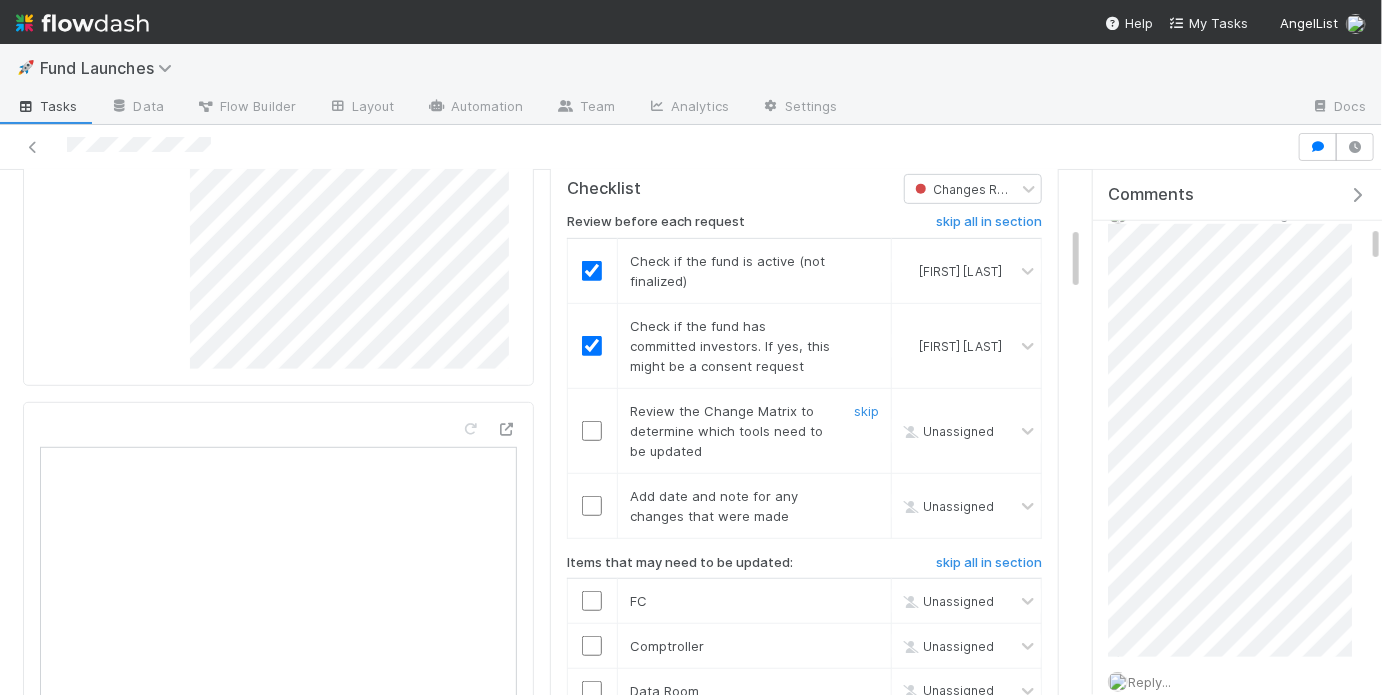 click at bounding box center (592, 431) 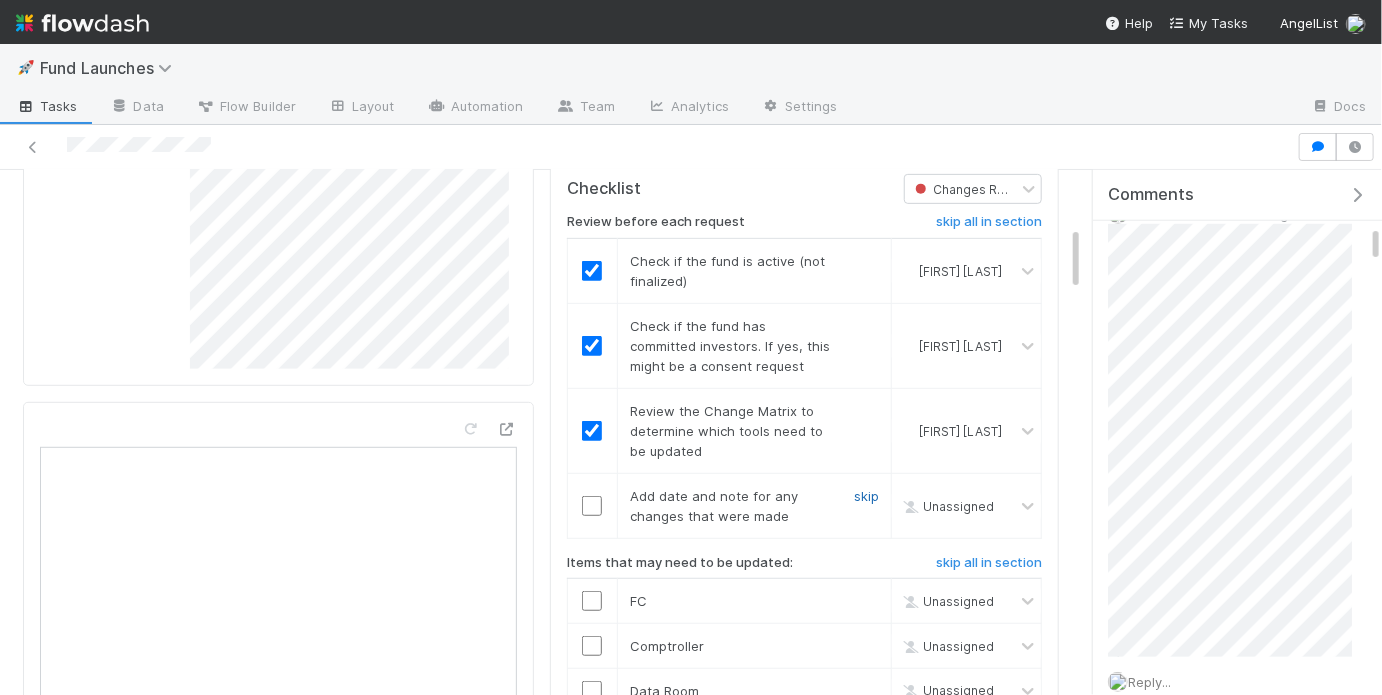 click on "skip" at bounding box center [866, 496] 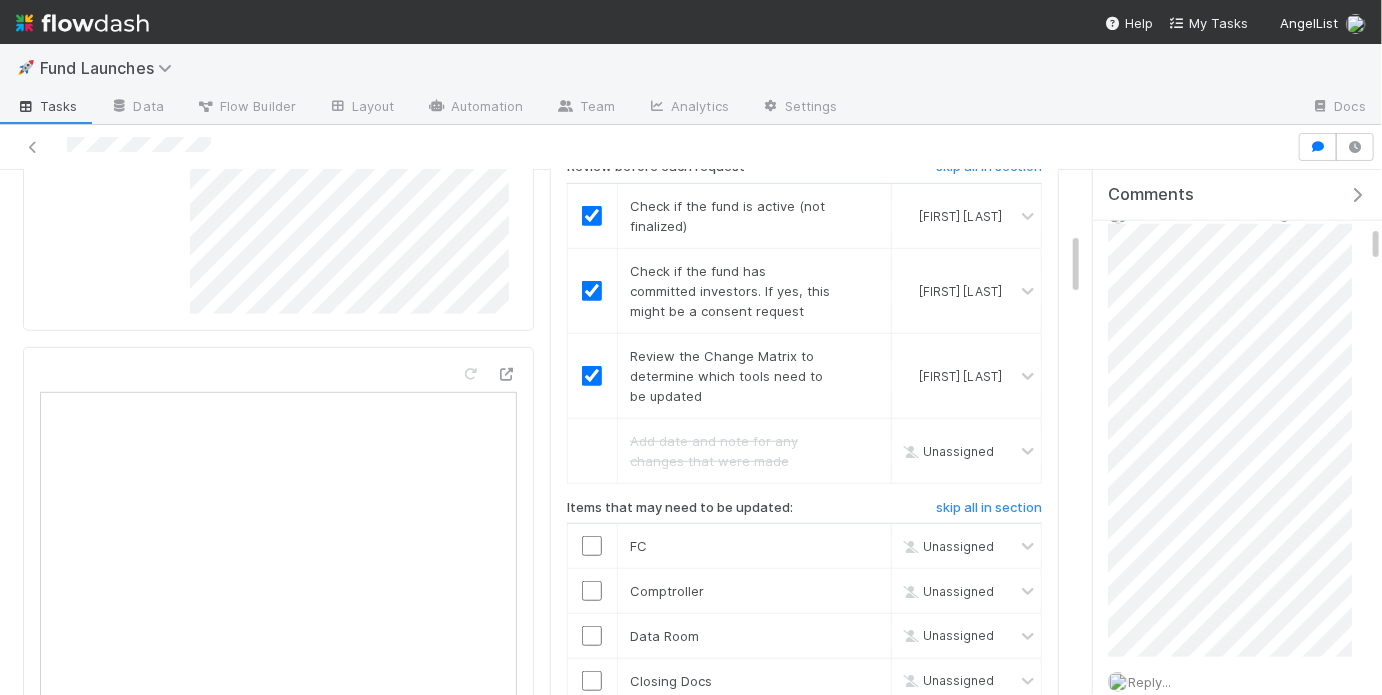 scroll, scrollTop: 519, scrollLeft: 0, axis: vertical 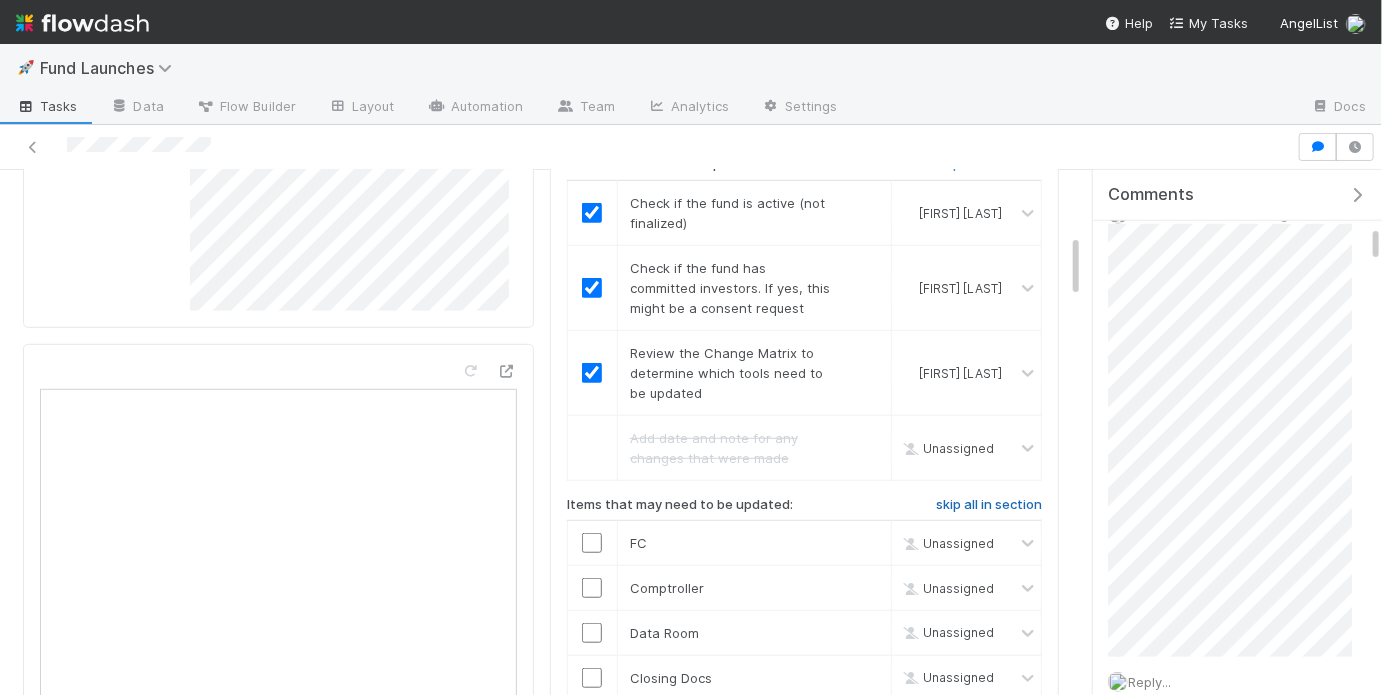 click on "skip all in section" at bounding box center [989, 505] 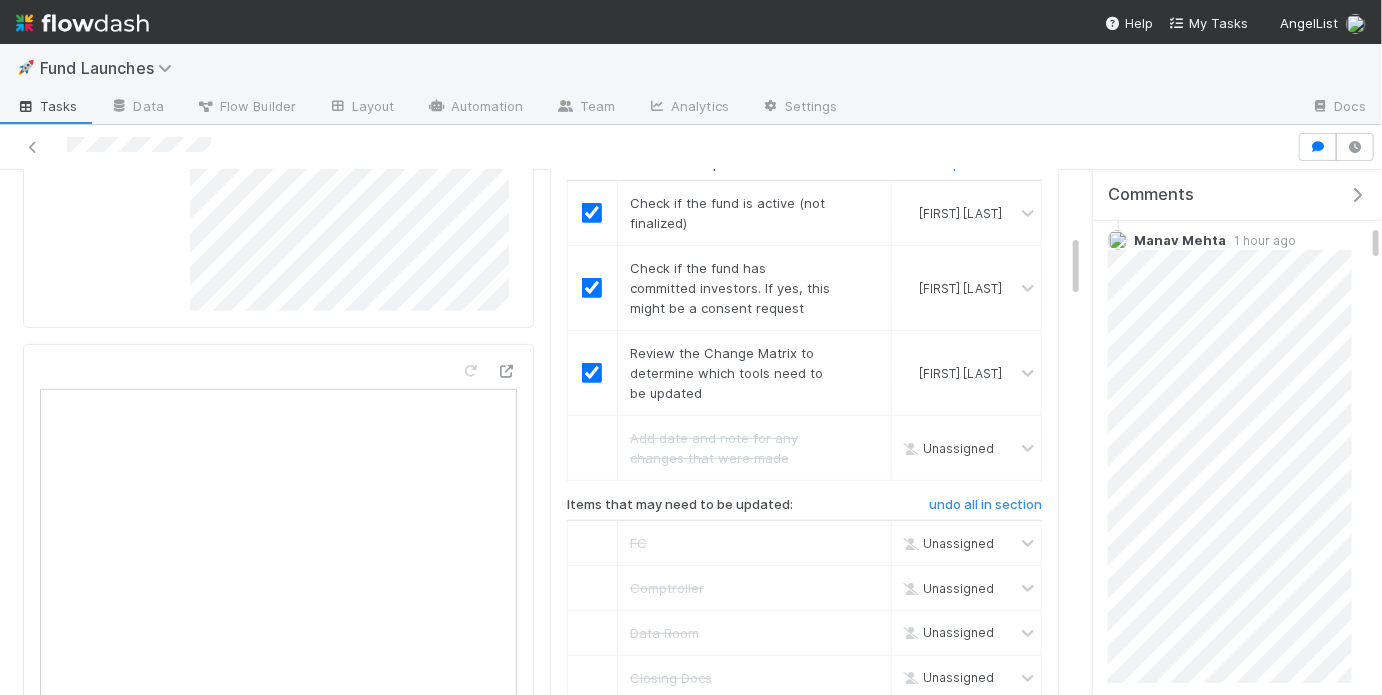 scroll, scrollTop: 751, scrollLeft: 0, axis: vertical 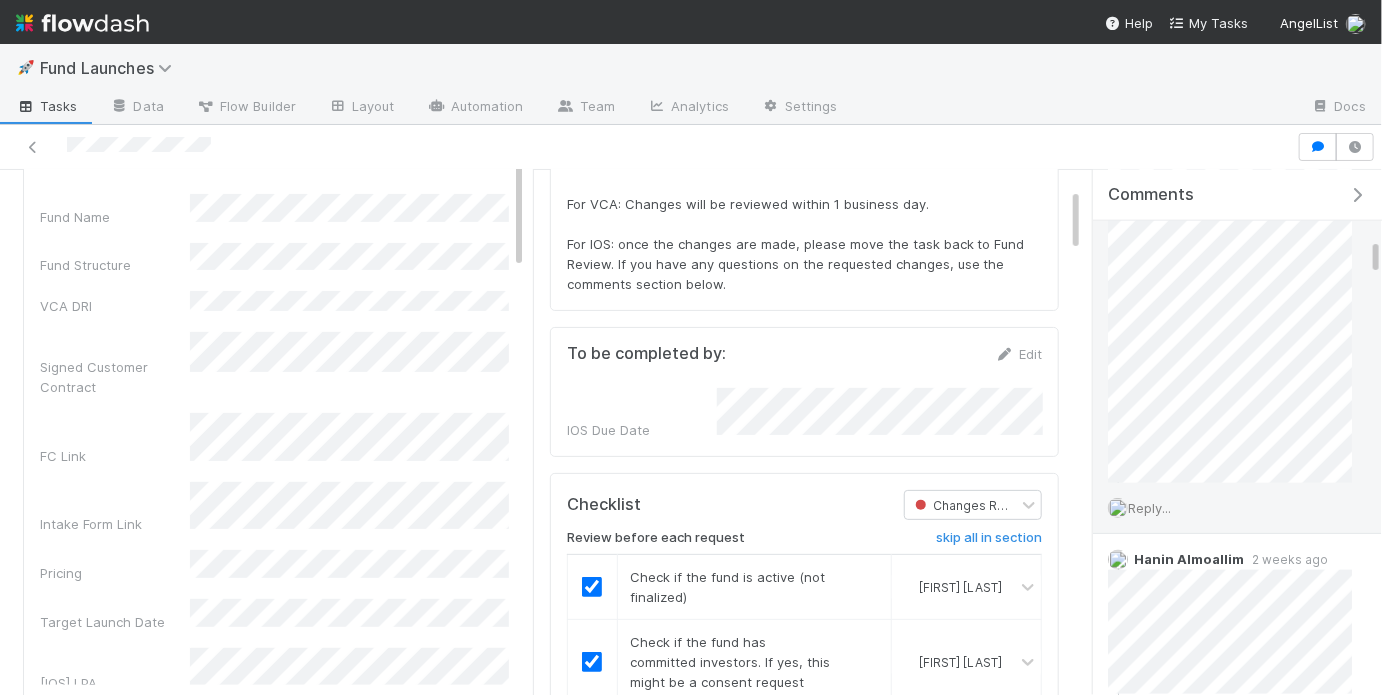 click on "Reply..." at bounding box center (1149, 508) 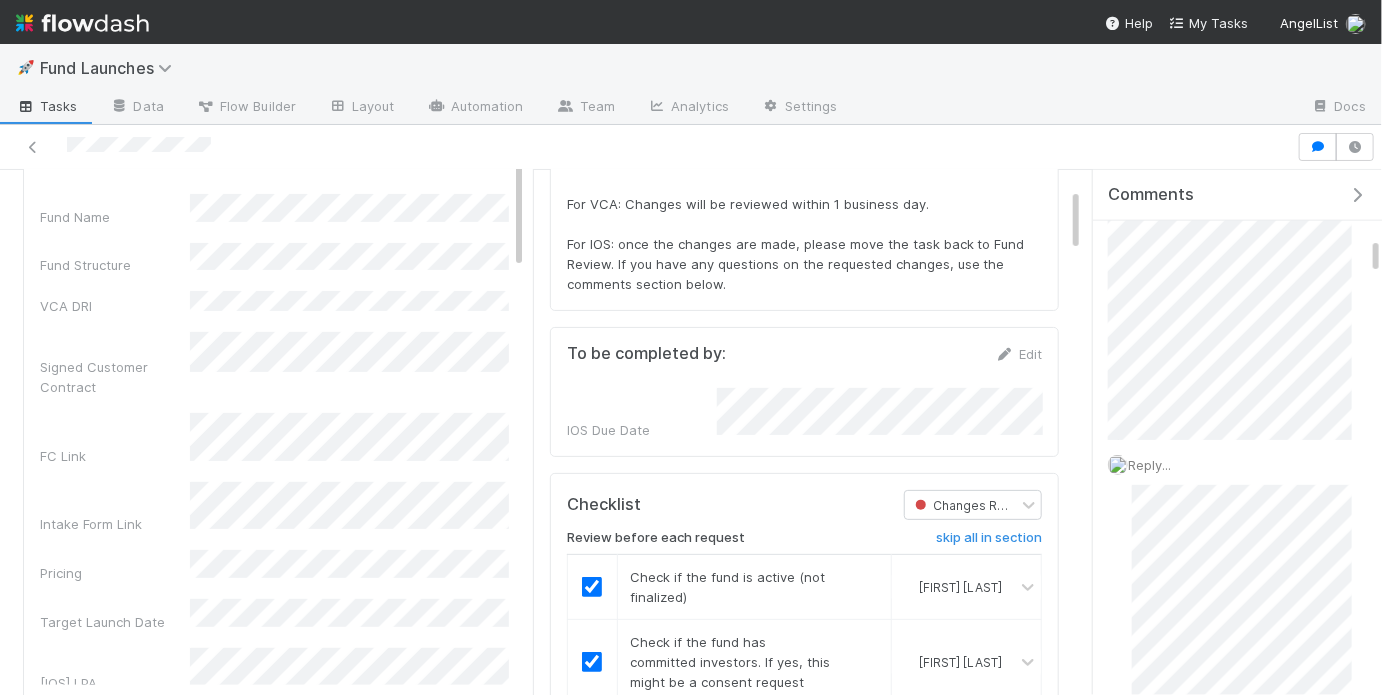 scroll, scrollTop: 1011, scrollLeft: 0, axis: vertical 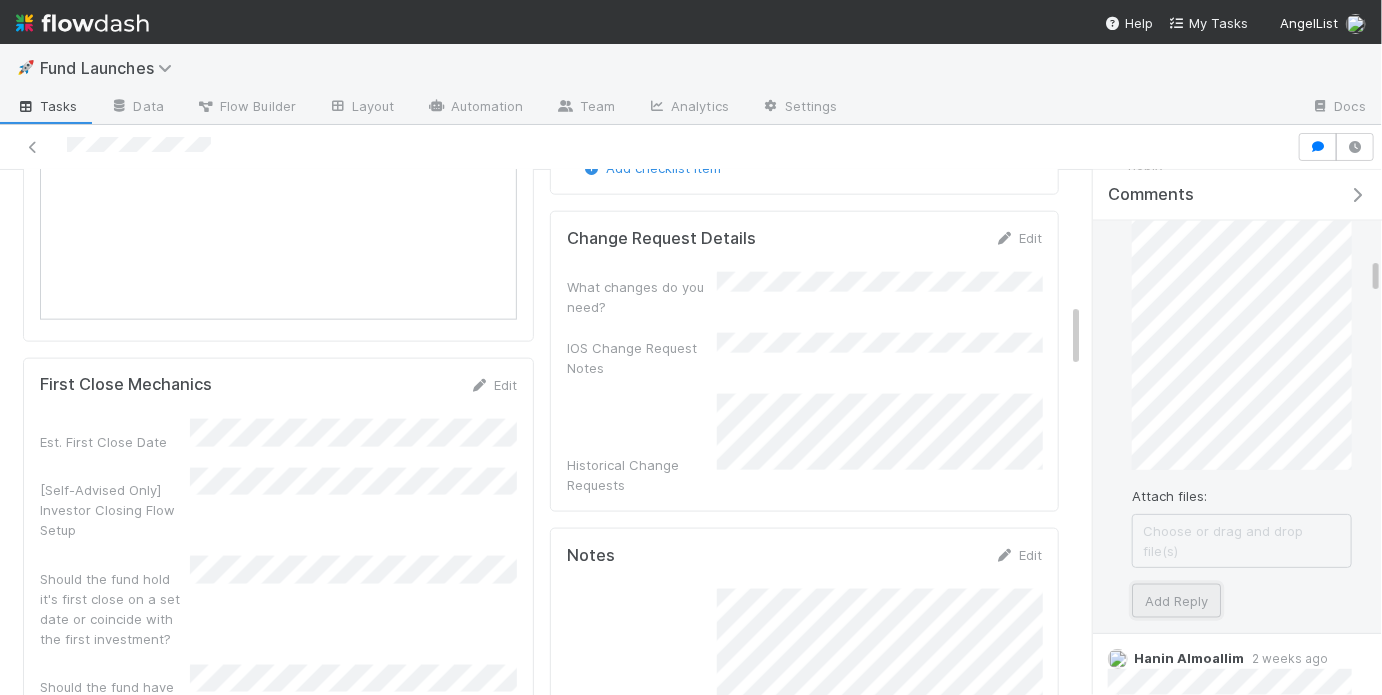 click on "Add Reply" at bounding box center [1176, 601] 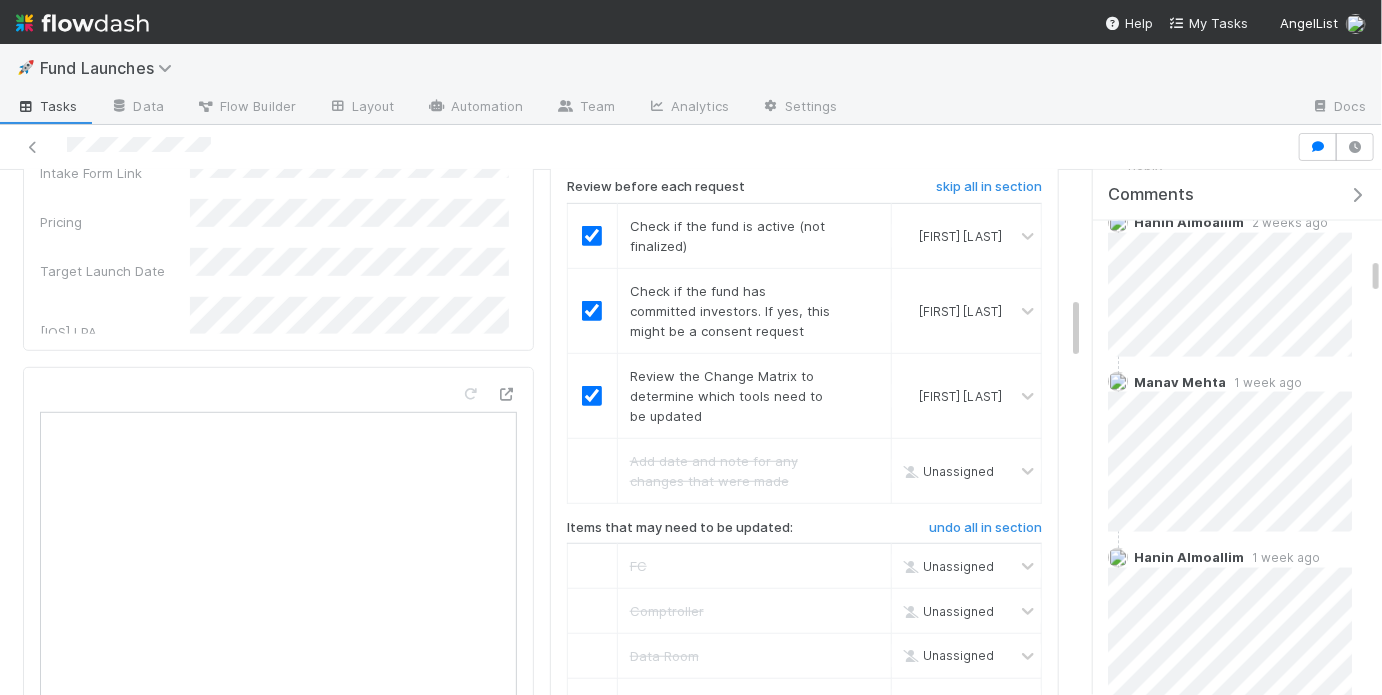 scroll, scrollTop: 0, scrollLeft: 0, axis: both 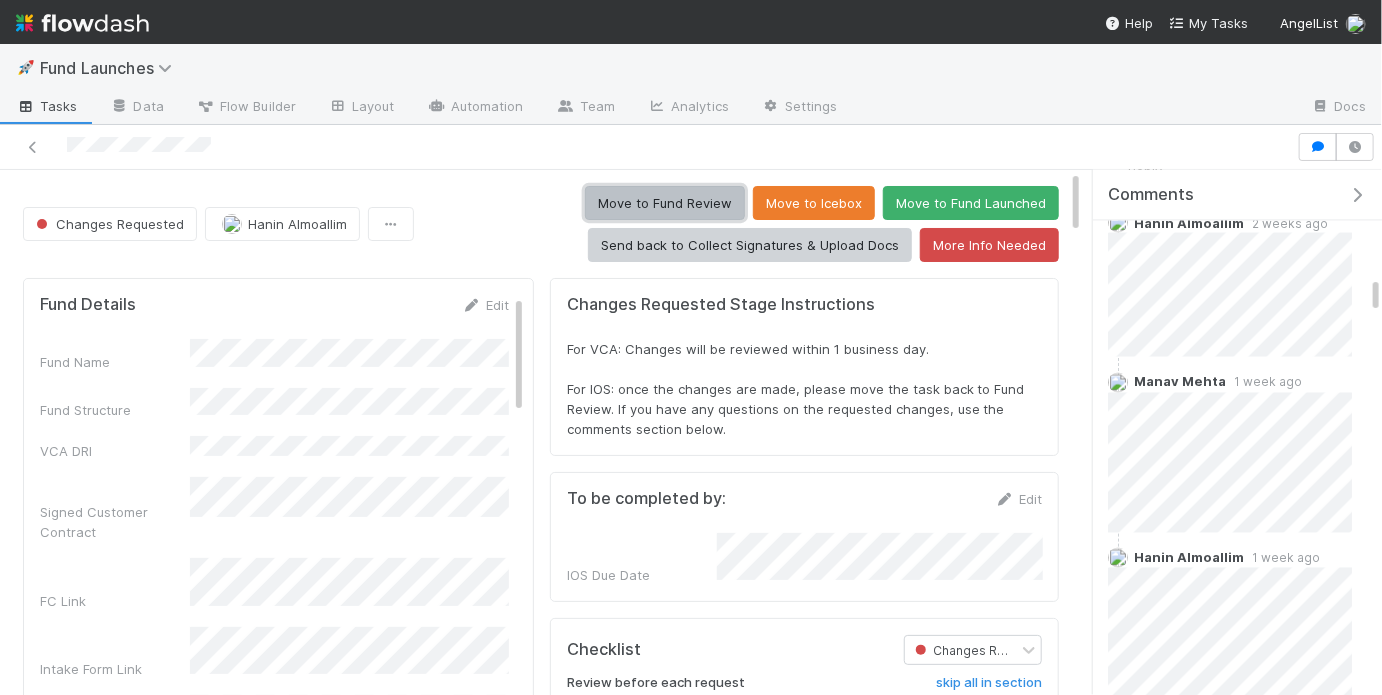 click on "Move to Fund Review" at bounding box center (665, 203) 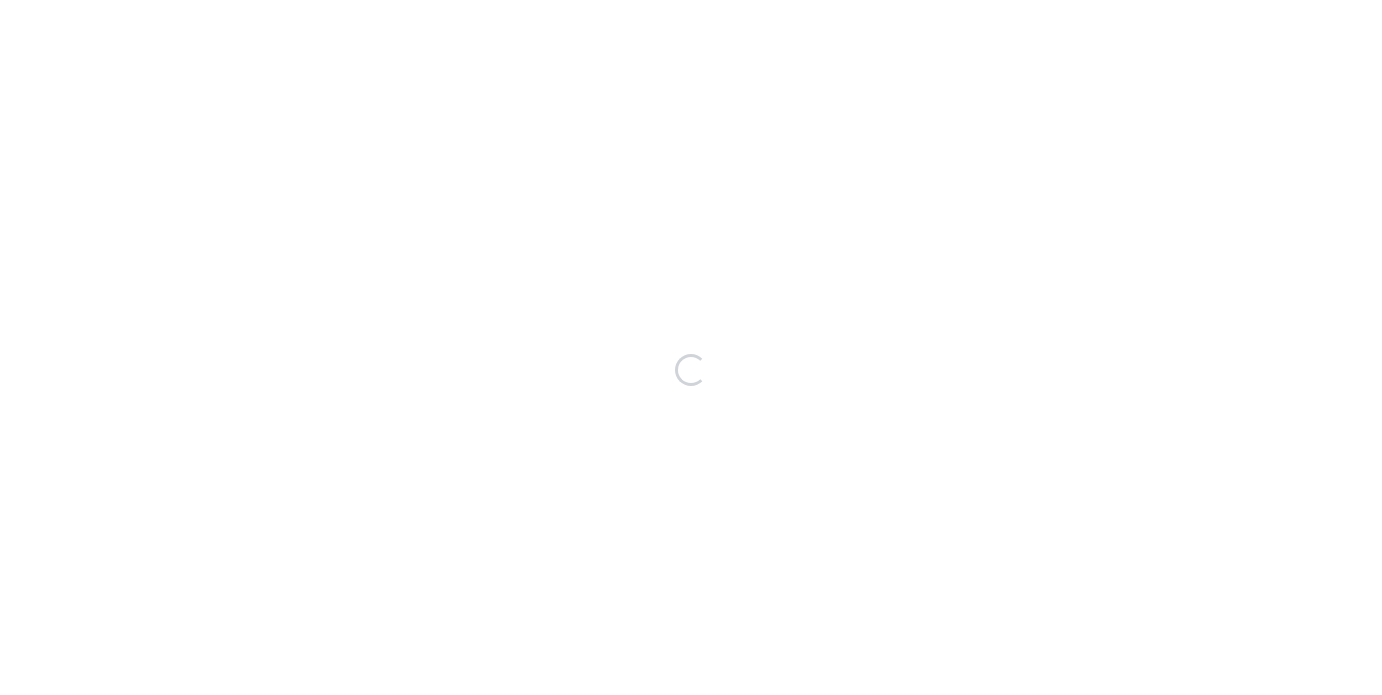 scroll, scrollTop: 0, scrollLeft: 0, axis: both 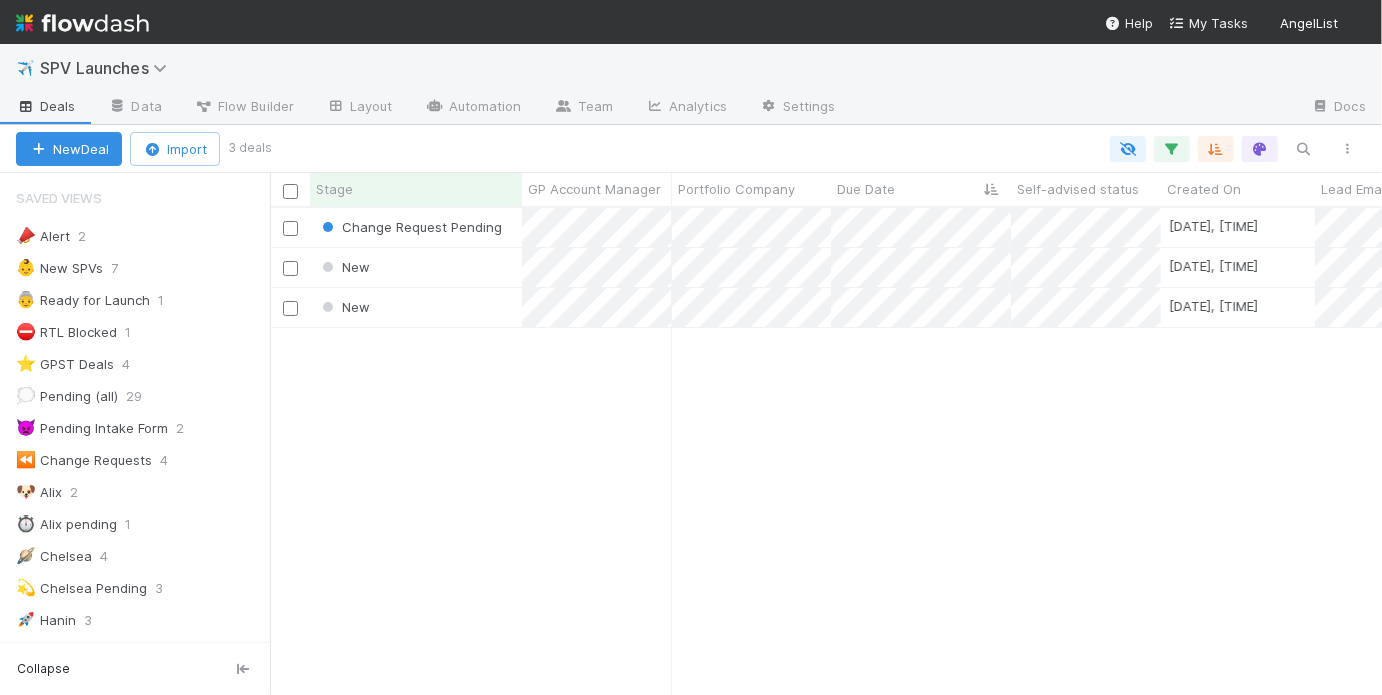 click on "Change Request Pending [DATE], [TIME] [FIRST] [LAST] 0 0 1 0 0 1 0   New [DATE], [TIME] [FIRST] [LAST] 0 0 0 0 0 0 0   New [DATE], [TIME] [FIRST] [LAST] 0 0 0 0 0 0 0" at bounding box center (826, 451) 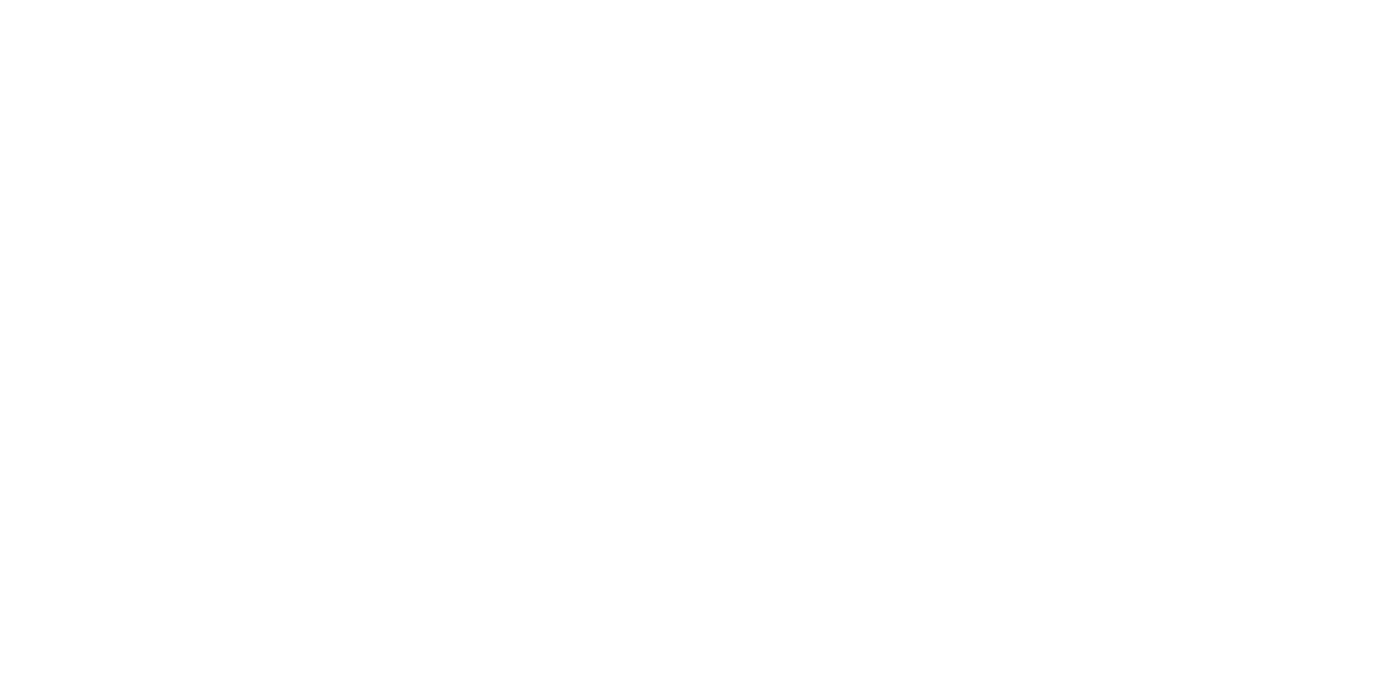 scroll, scrollTop: 0, scrollLeft: 0, axis: both 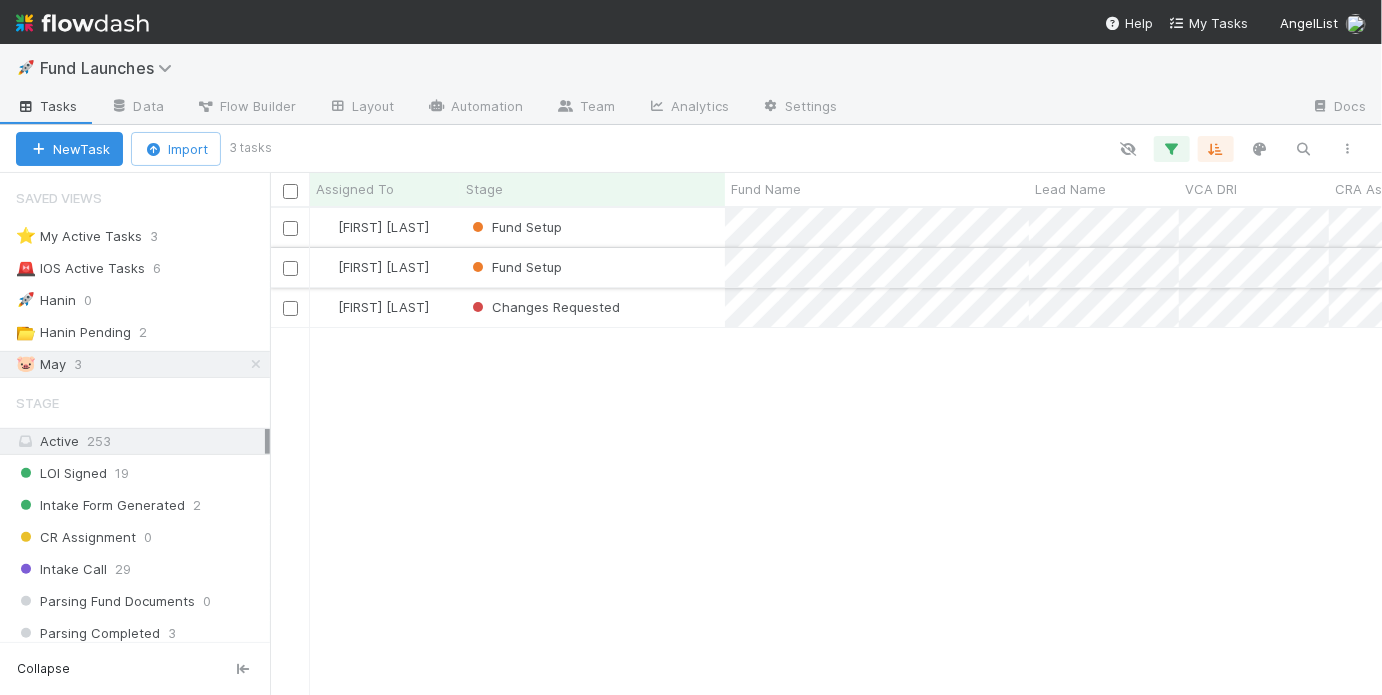 click on "Fund Setup" at bounding box center (592, 267) 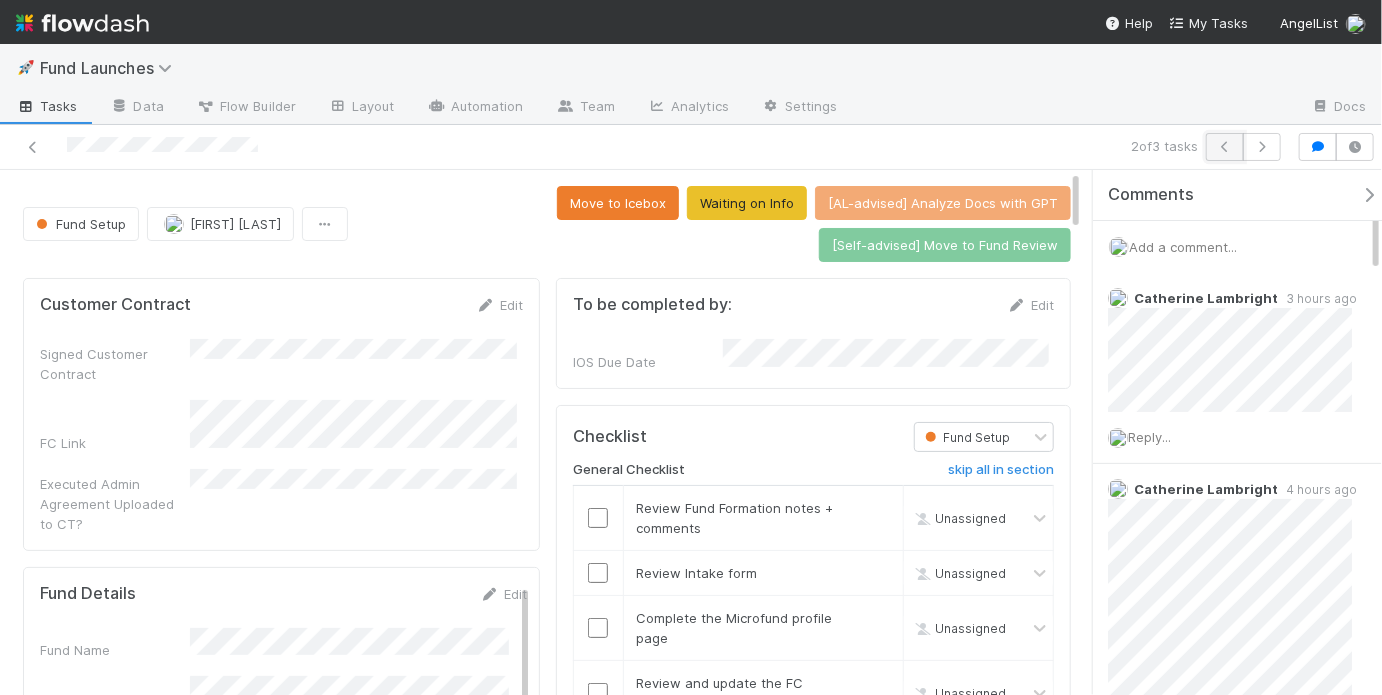click at bounding box center [1225, 147] 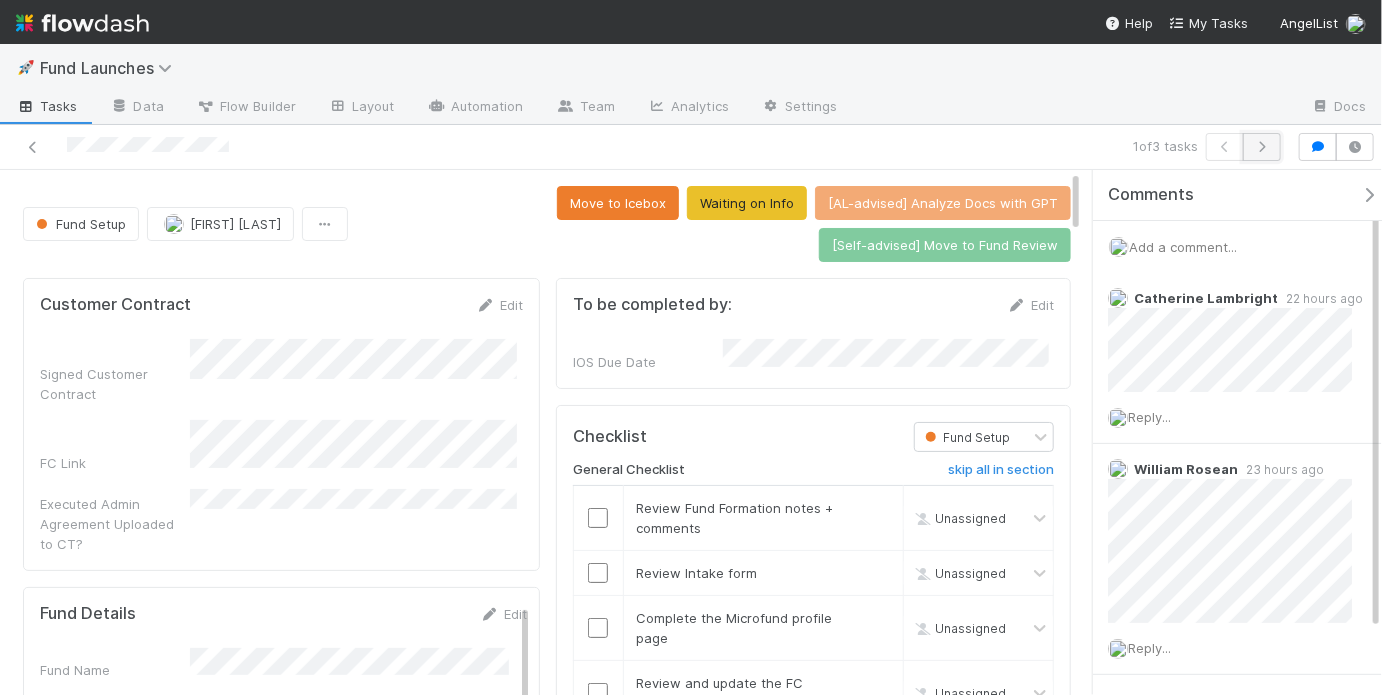 click at bounding box center [1262, 147] 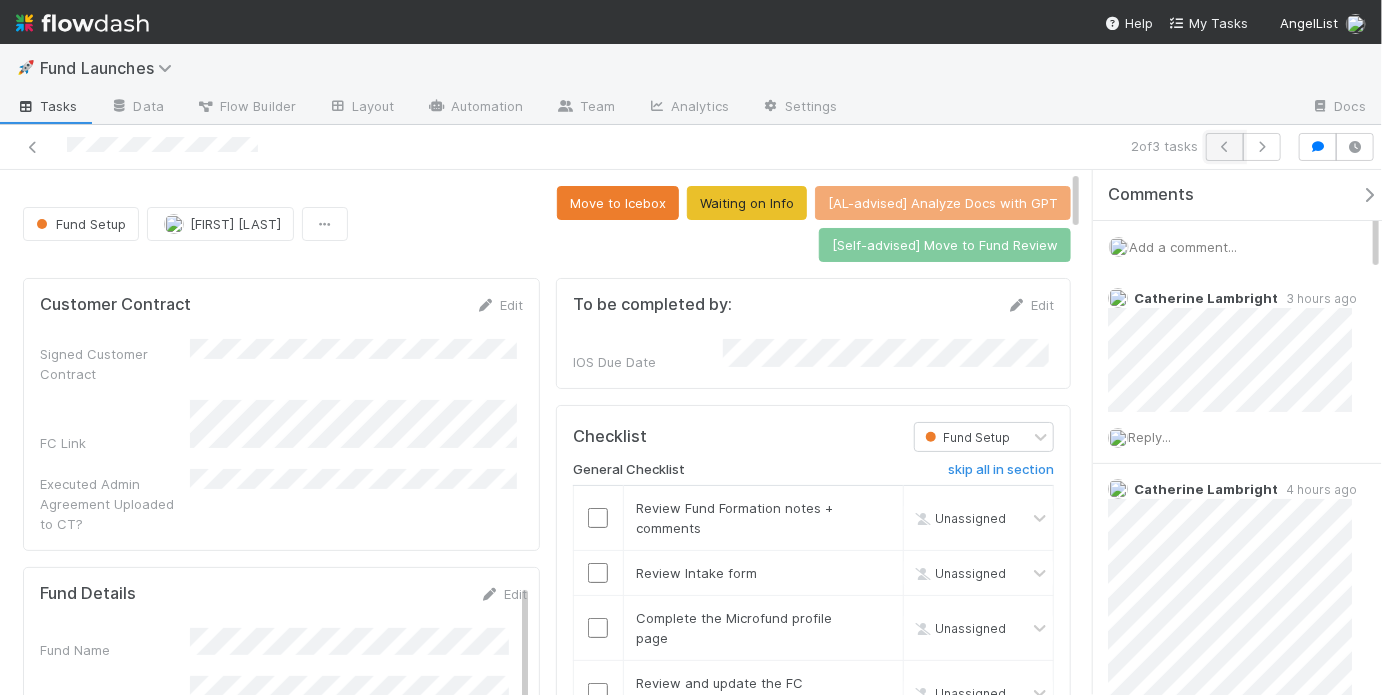 click at bounding box center (1225, 147) 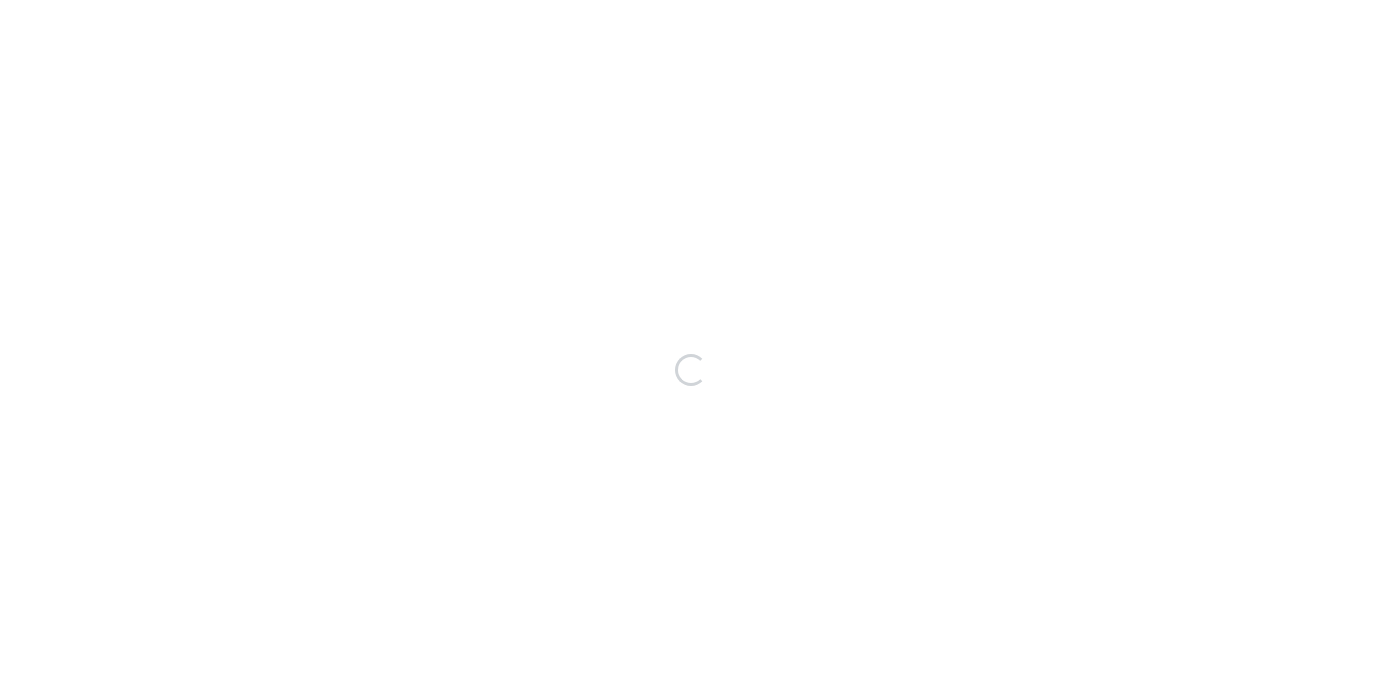 scroll, scrollTop: 0, scrollLeft: 0, axis: both 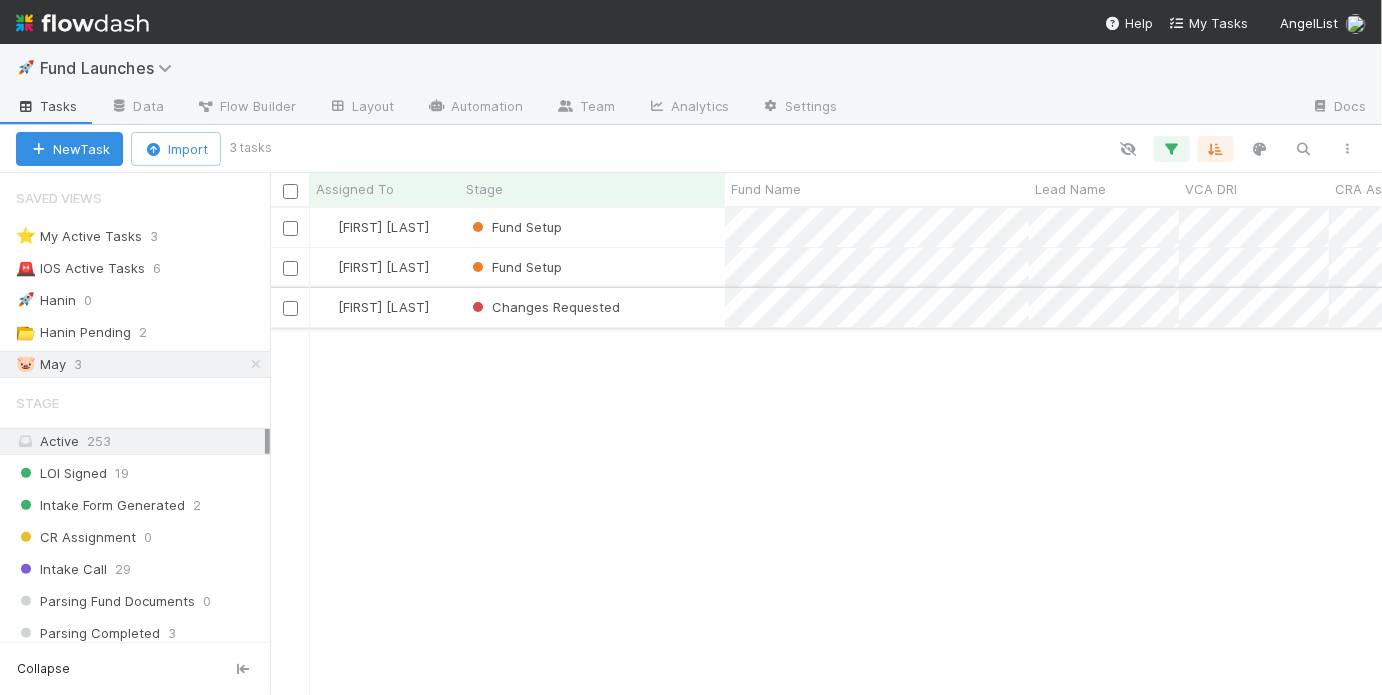 click on "Changes Requested" at bounding box center [592, 307] 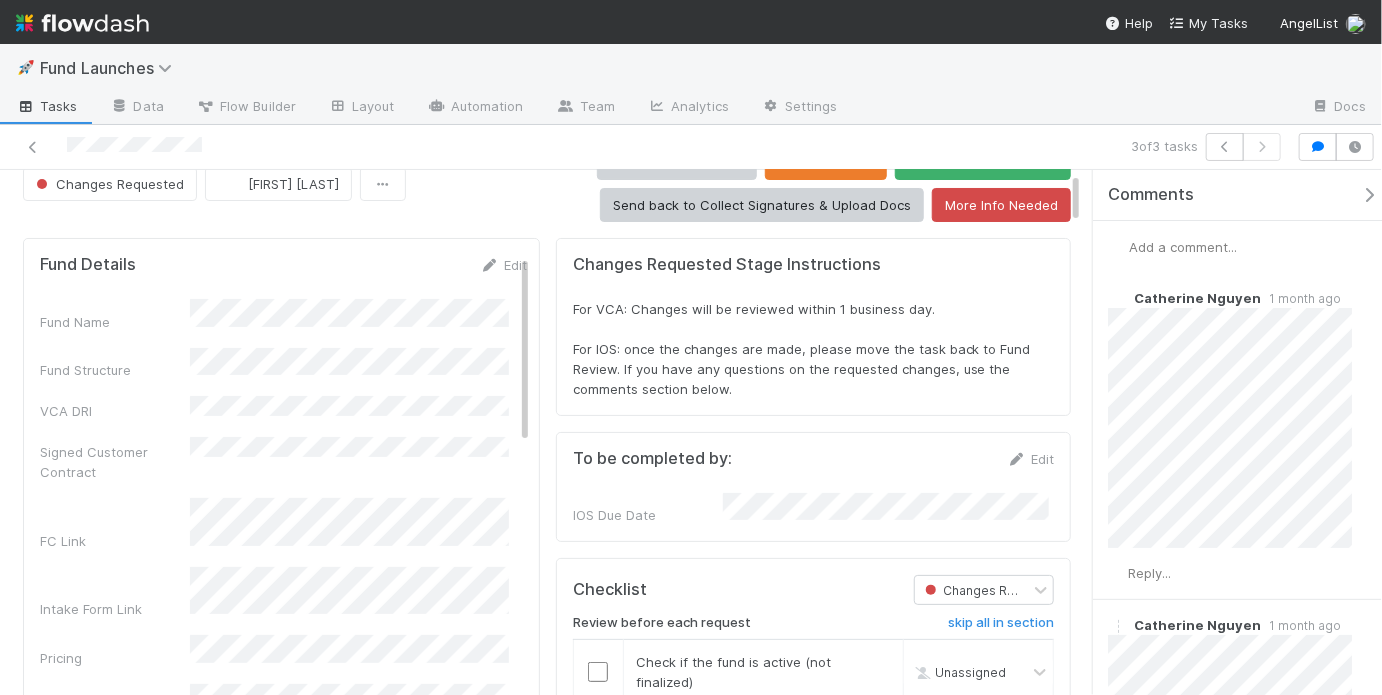 scroll, scrollTop: 0, scrollLeft: 0, axis: both 